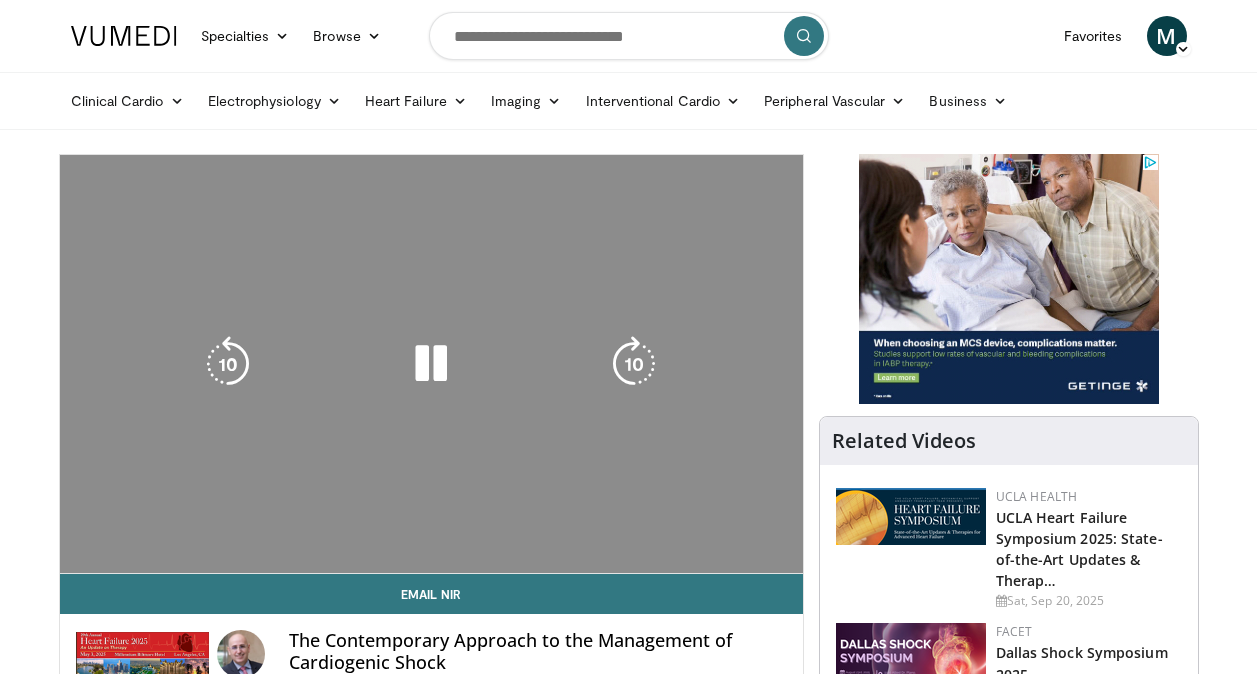 scroll, scrollTop: 0, scrollLeft: 0, axis: both 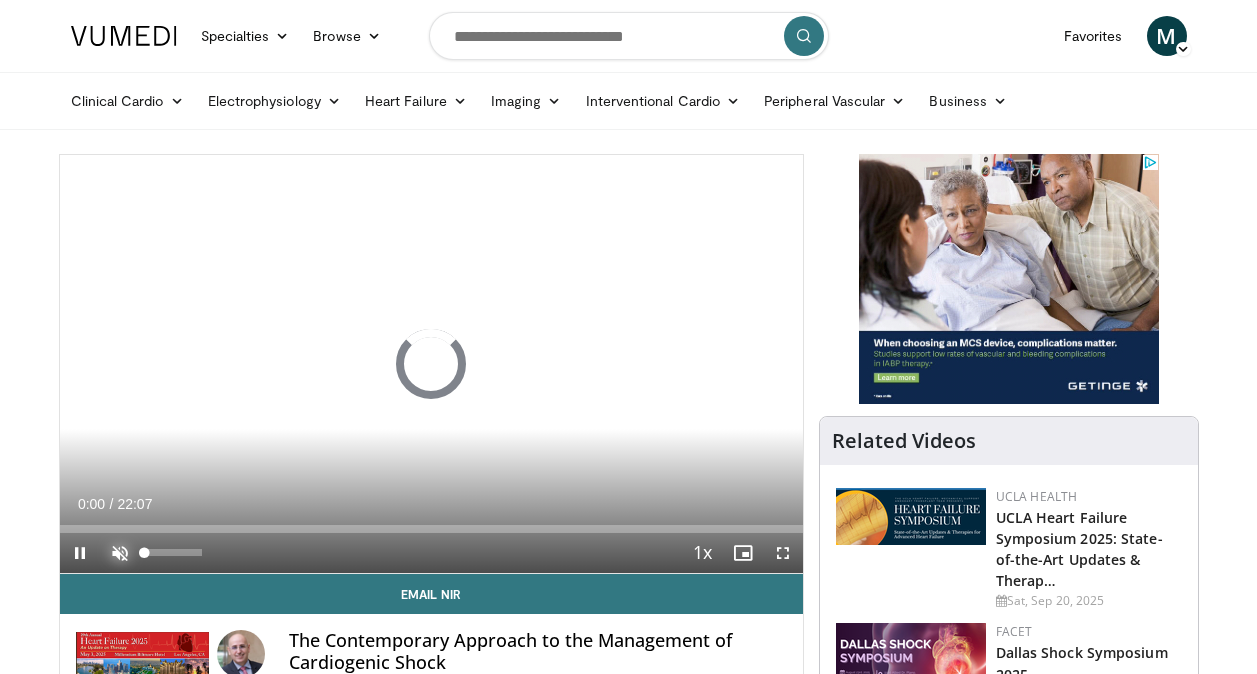 click at bounding box center (120, 553) 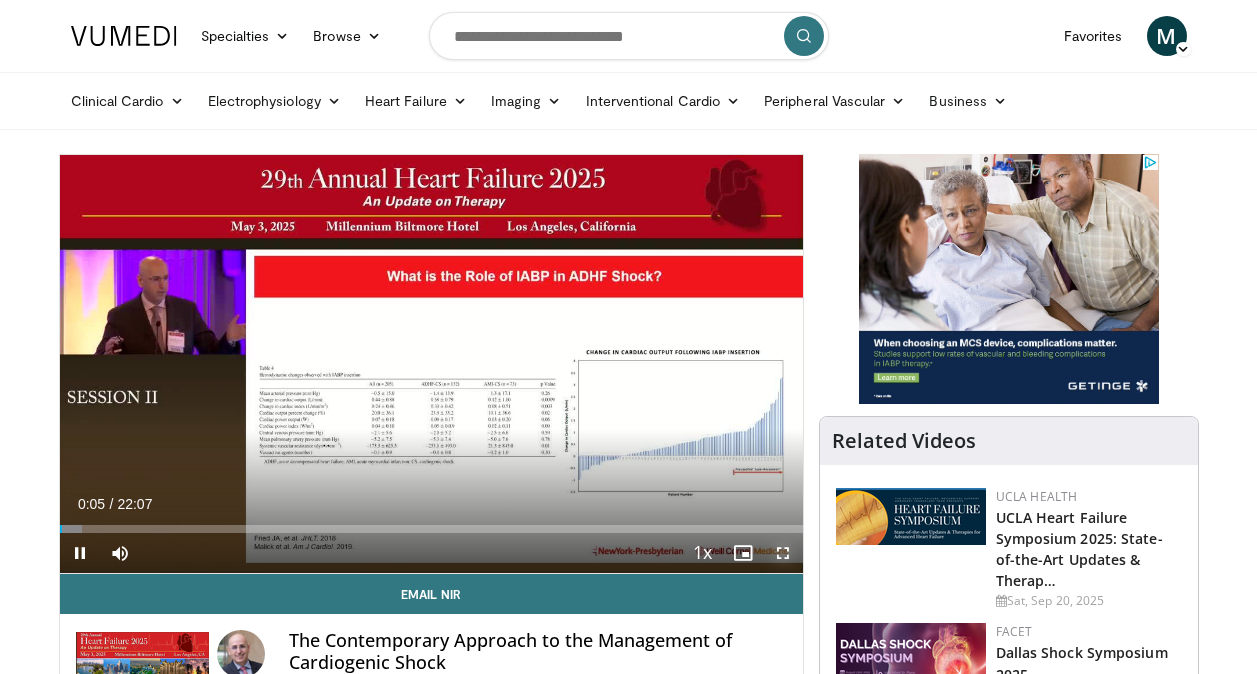 click at bounding box center (783, 553) 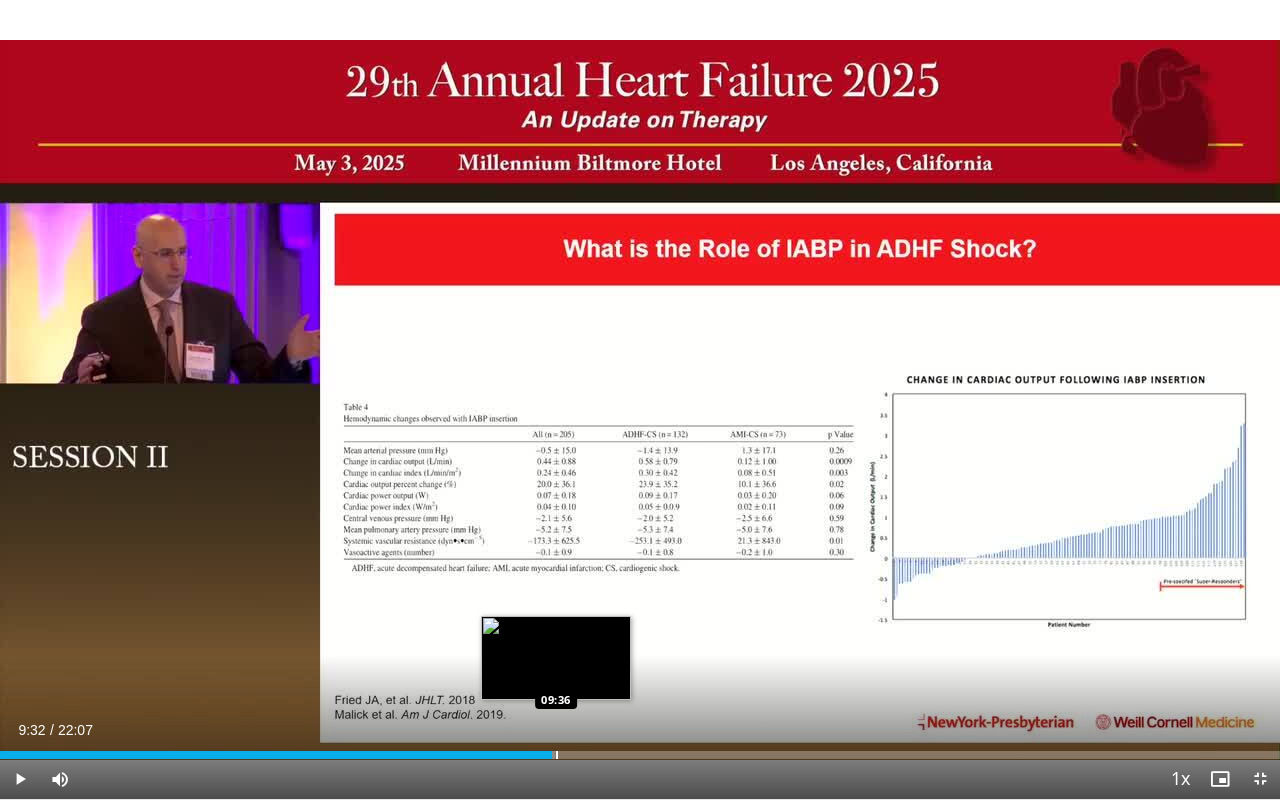 drag, startPoint x: 783, startPoint y: 628, endPoint x: 552, endPoint y: 755, distance: 263.60956 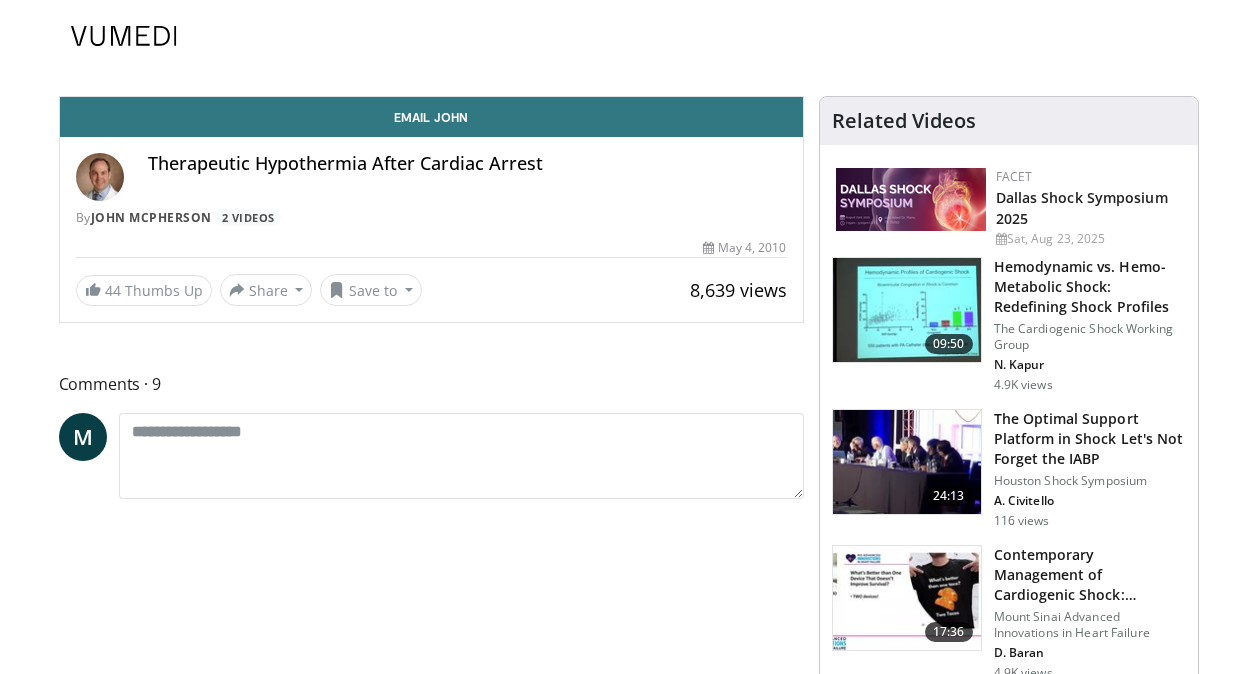 scroll, scrollTop: 0, scrollLeft: 0, axis: both 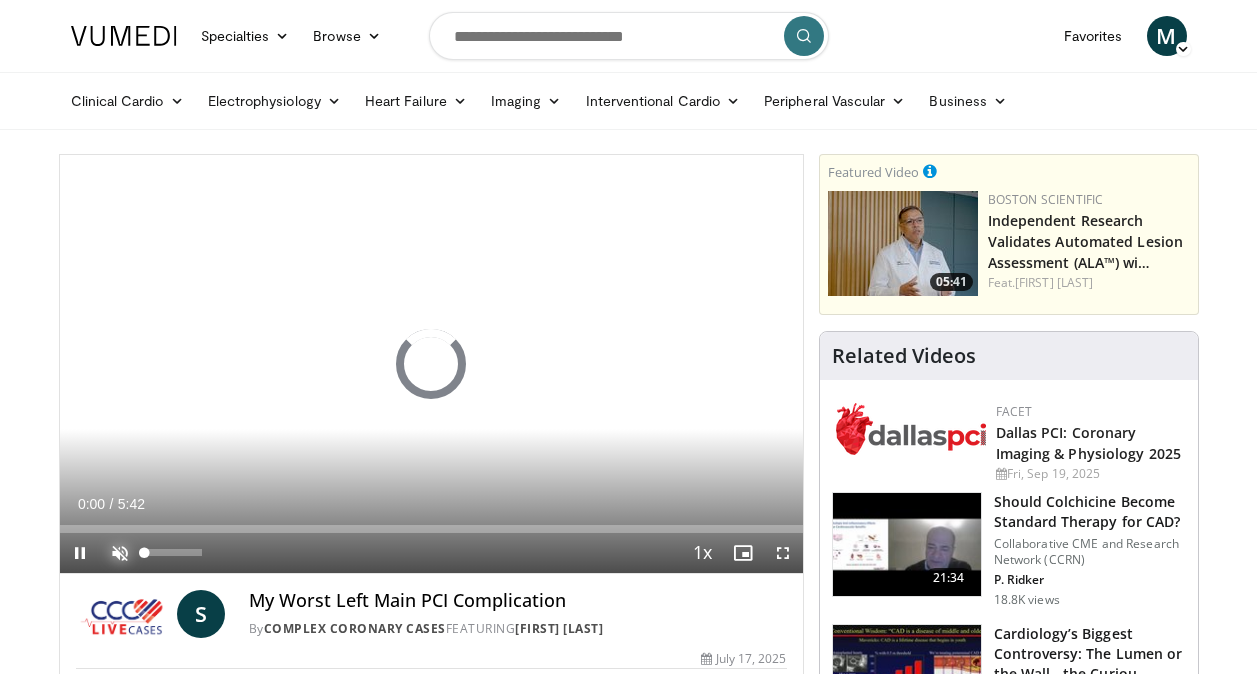 click at bounding box center (120, 553) 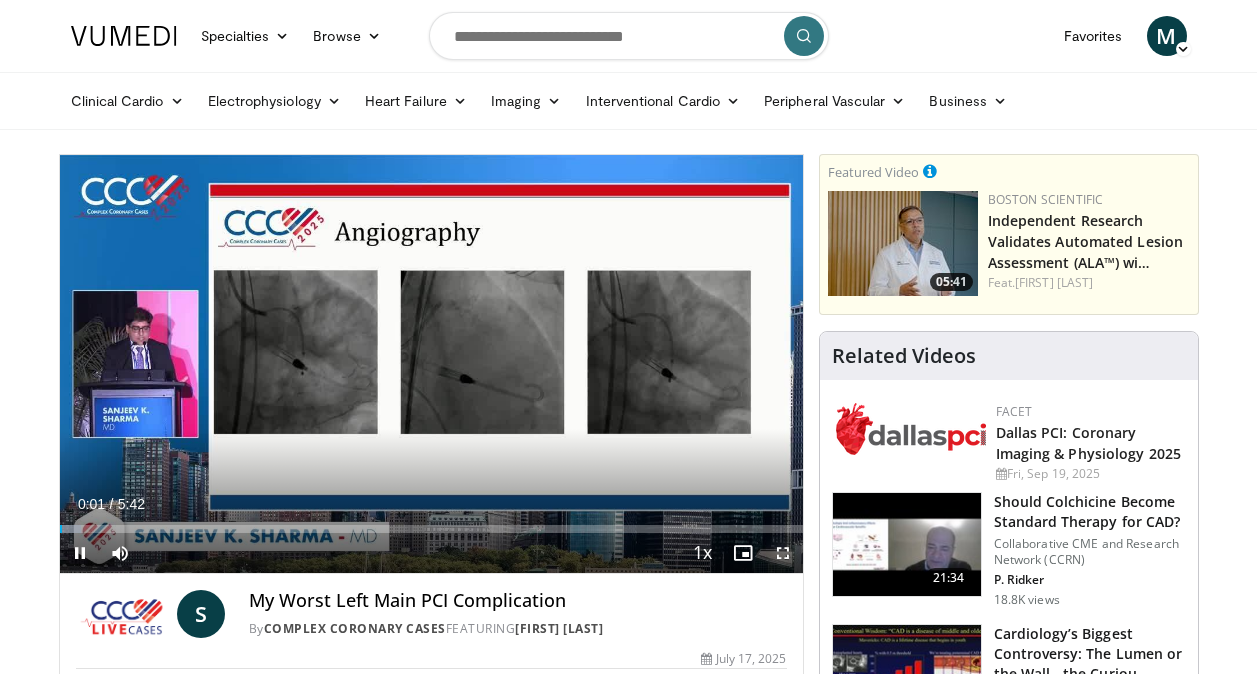 click at bounding box center [783, 553] 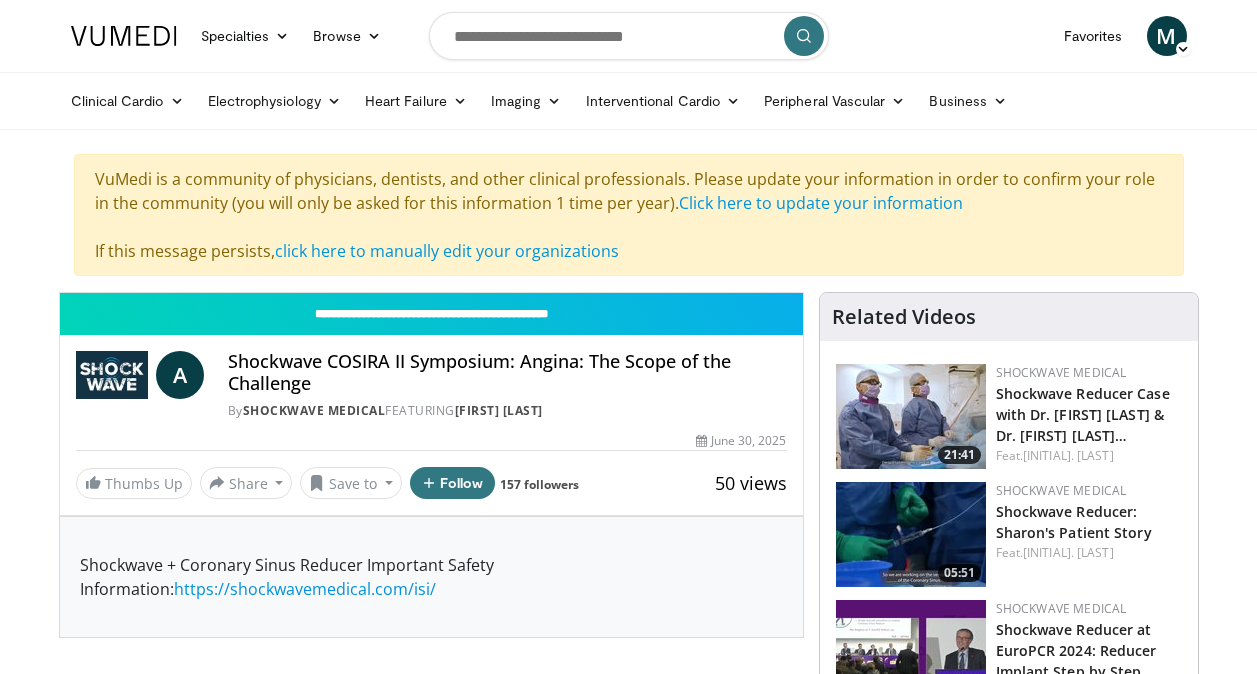 scroll, scrollTop: 0, scrollLeft: 0, axis: both 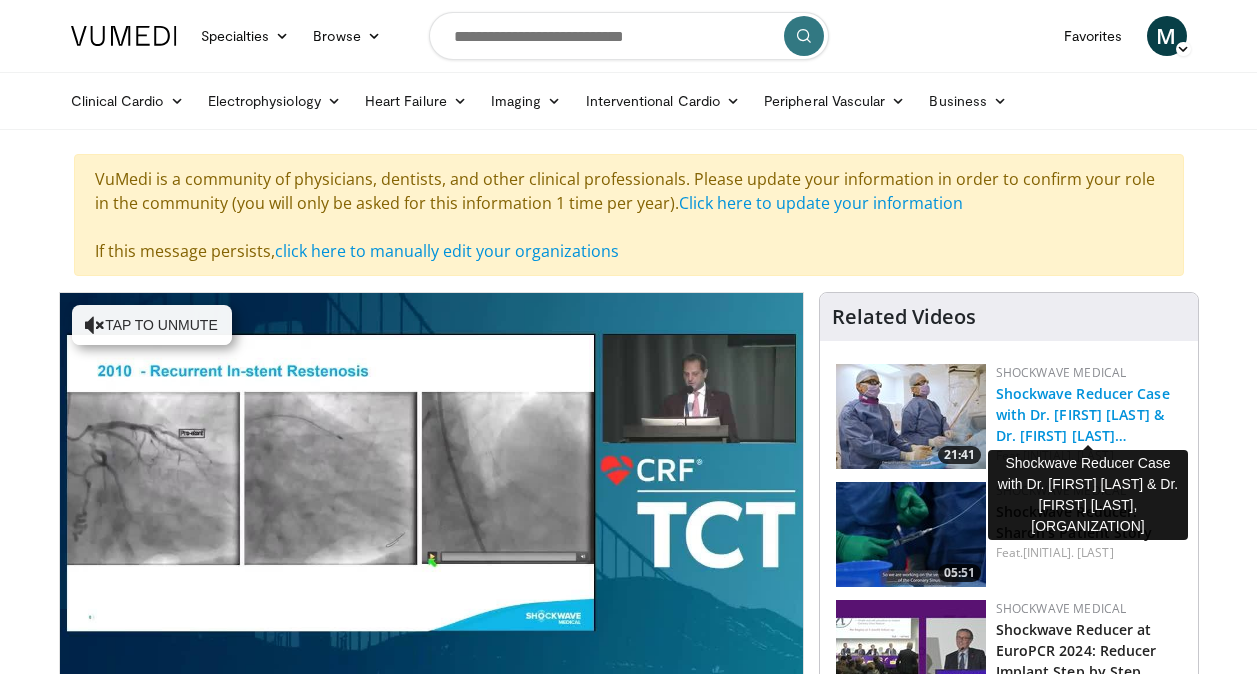 click on "Shockwave Reducer Case with Dr. Stephen Hoole & Dr. Patrick Heck…" at bounding box center [1083, 414] 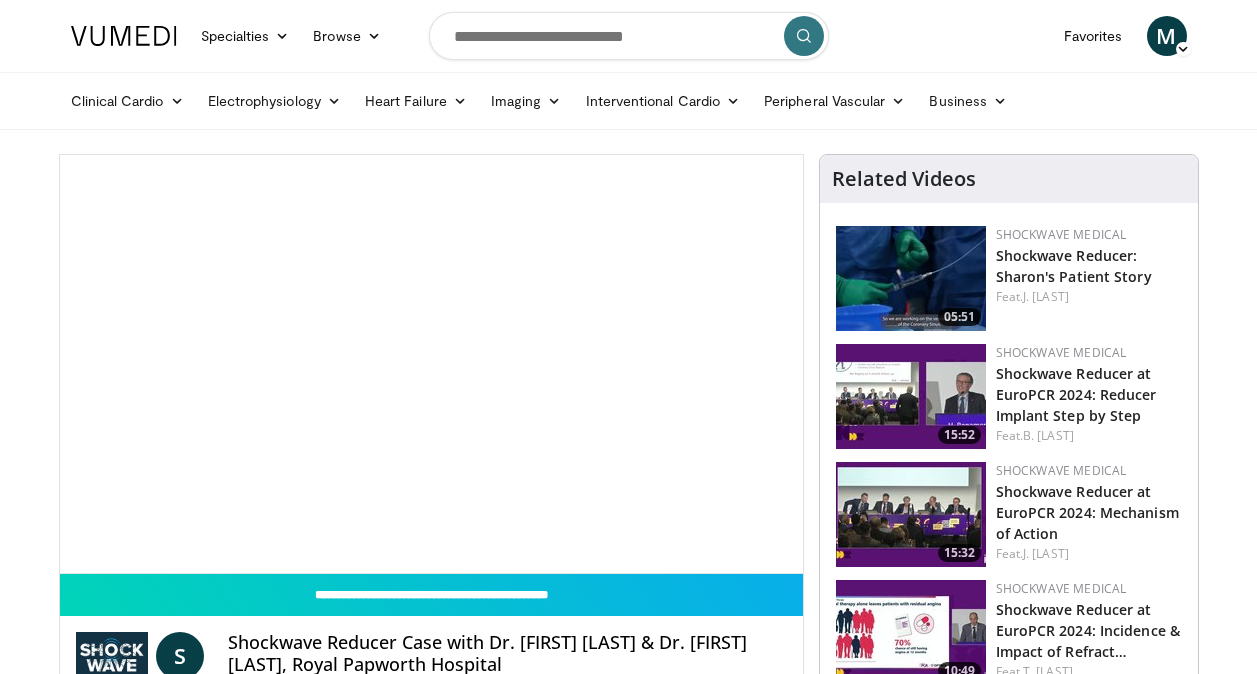 scroll, scrollTop: 0, scrollLeft: 0, axis: both 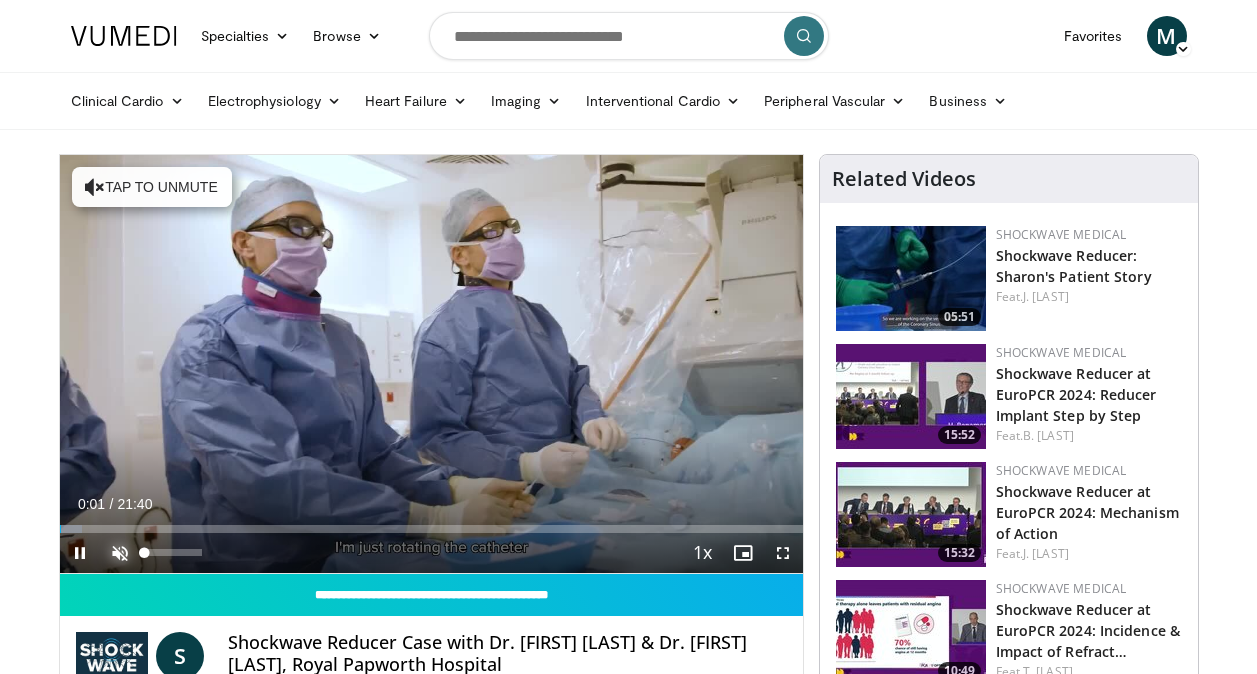 click at bounding box center [120, 553] 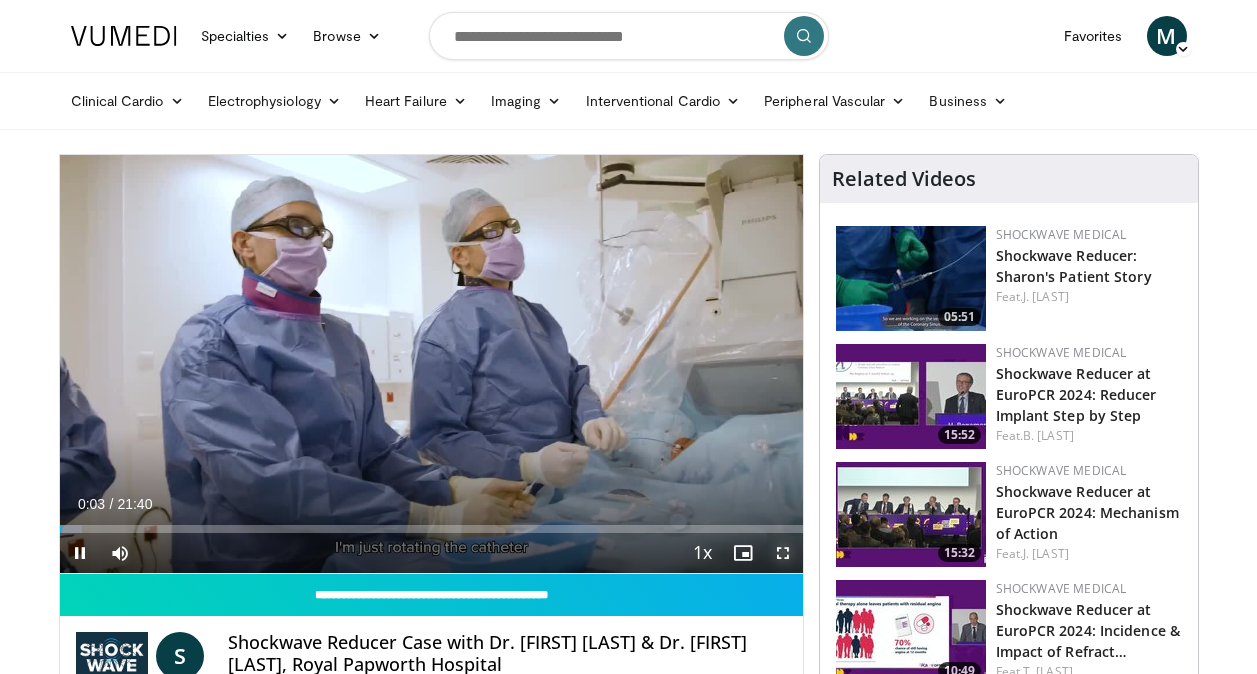 click at bounding box center (783, 553) 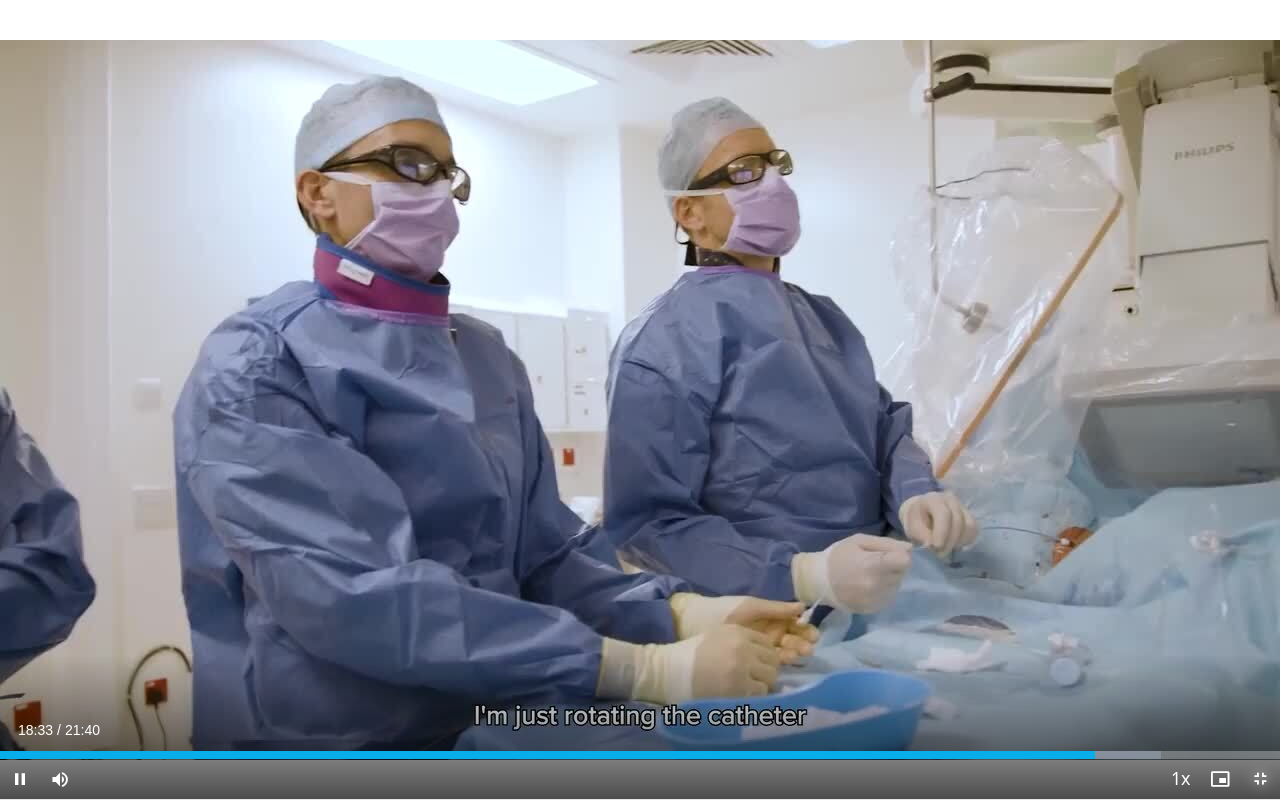 click at bounding box center [1260, 779] 